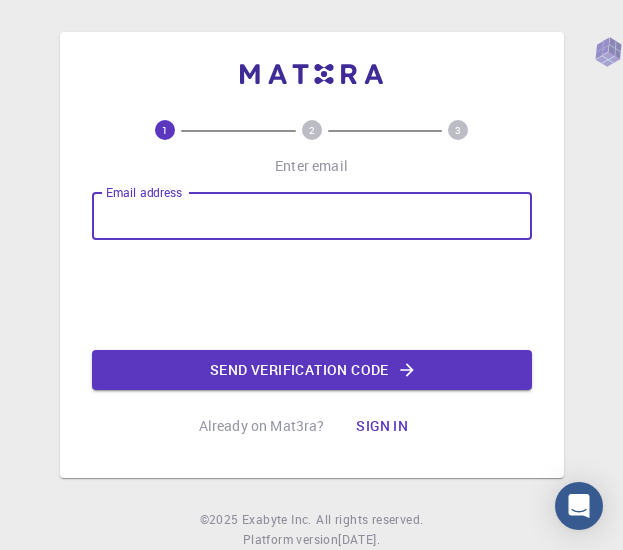 scroll, scrollTop: 0, scrollLeft: 0, axis: both 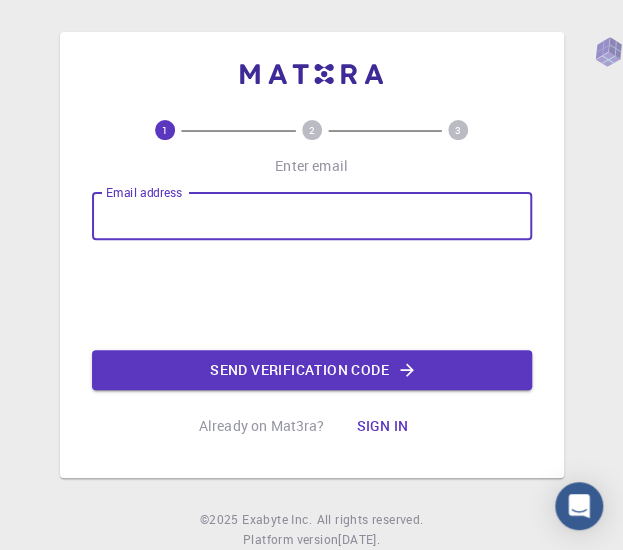 type on "[PERSON_NAME][EMAIL_ADDRESS][PERSON_NAME][PERSON_NAME][DOMAIN_NAME]" 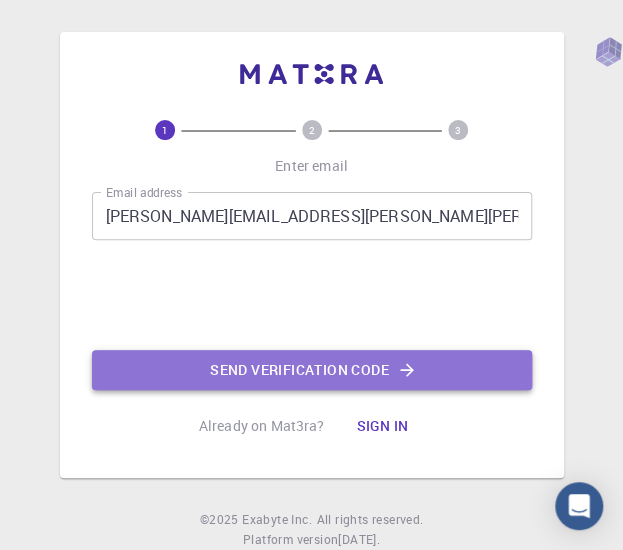 click on "Send verification code" 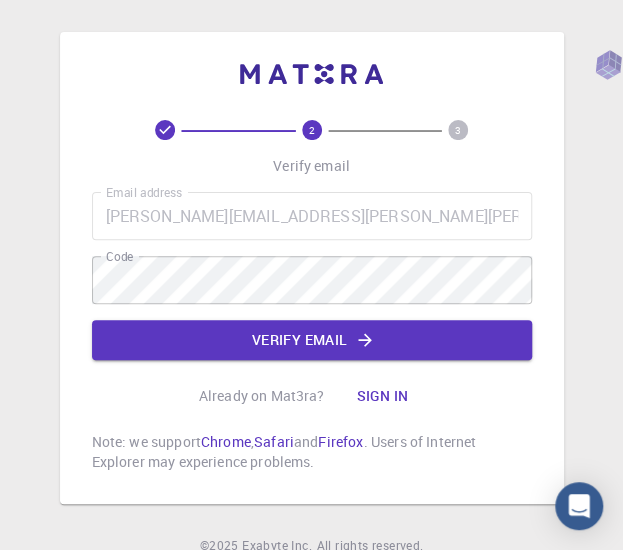 click on "Email address ocampo.mailen.yazmin@gmail.com Email address Code Code Verify email" at bounding box center [312, 276] 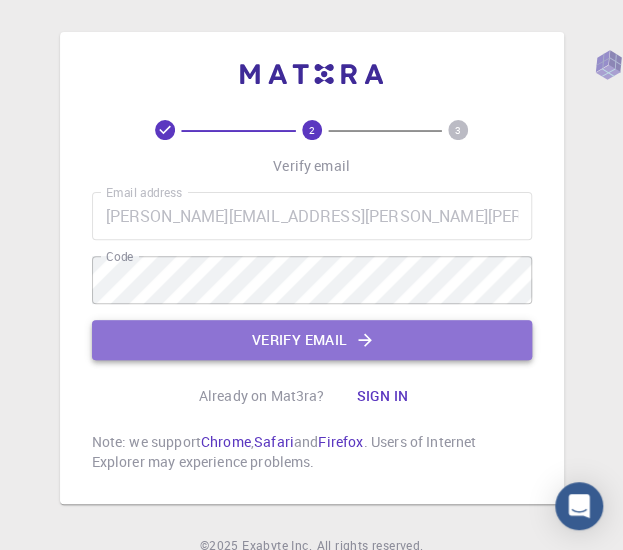 click on "Verify email" 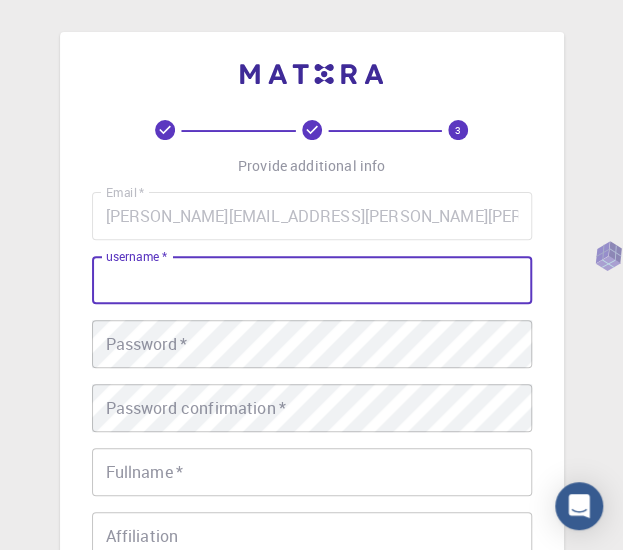 click on "username   *" at bounding box center [312, 280] 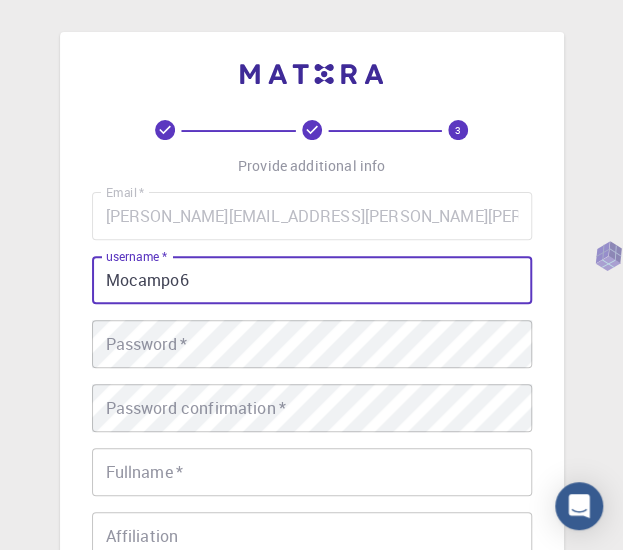 type on "Mocampo6" 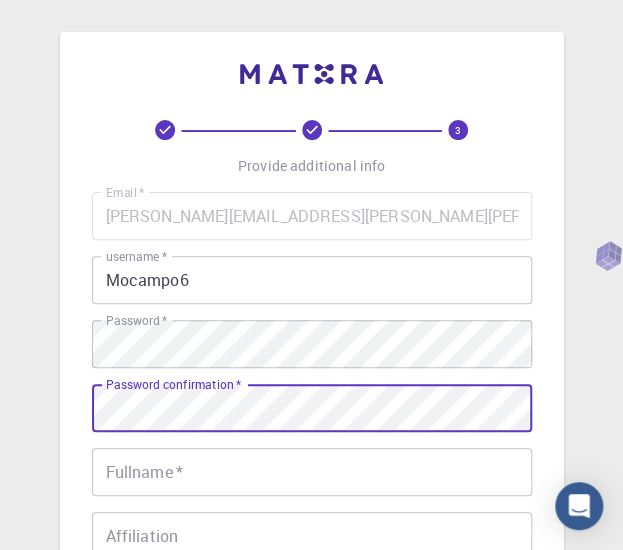 scroll, scrollTop: 76, scrollLeft: 0, axis: vertical 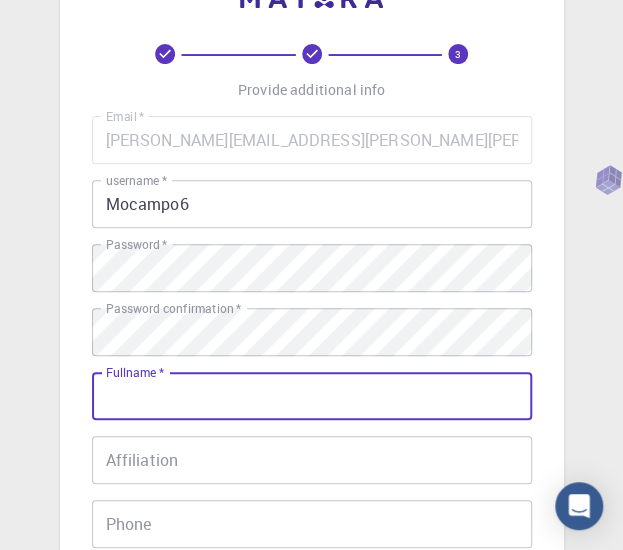 click on "Fullname   *" at bounding box center (312, 396) 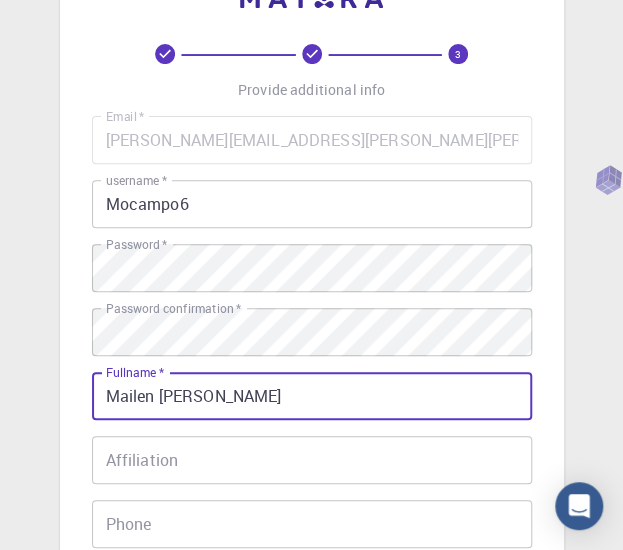 type on "Mailen Yazmin Ocampo" 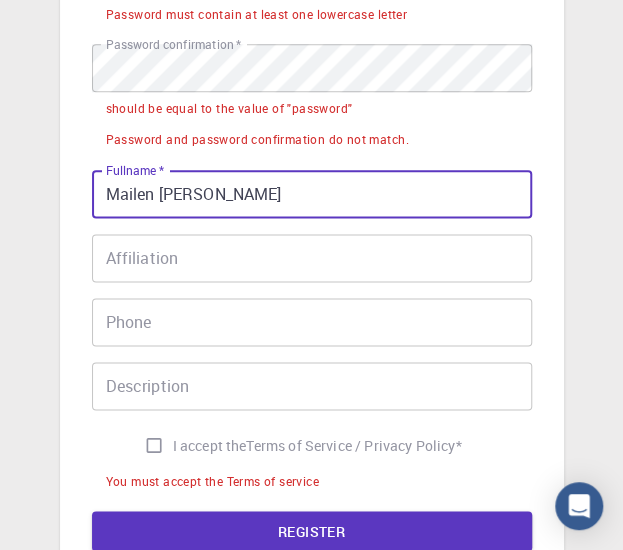 scroll, scrollTop: 515, scrollLeft: 0, axis: vertical 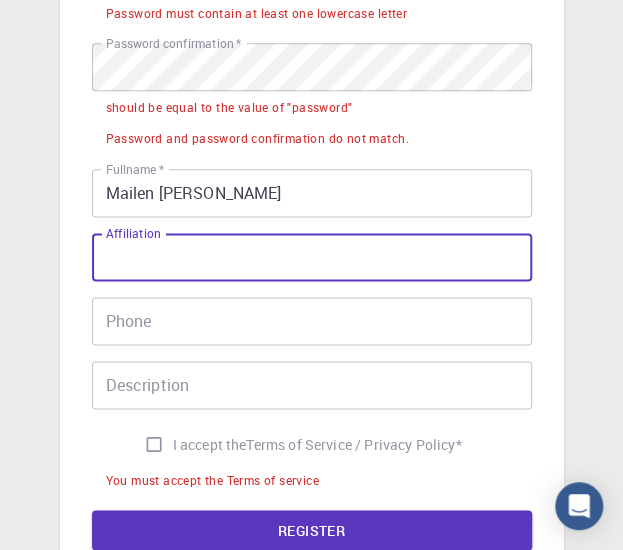 click on "Affiliation" at bounding box center [312, 257] 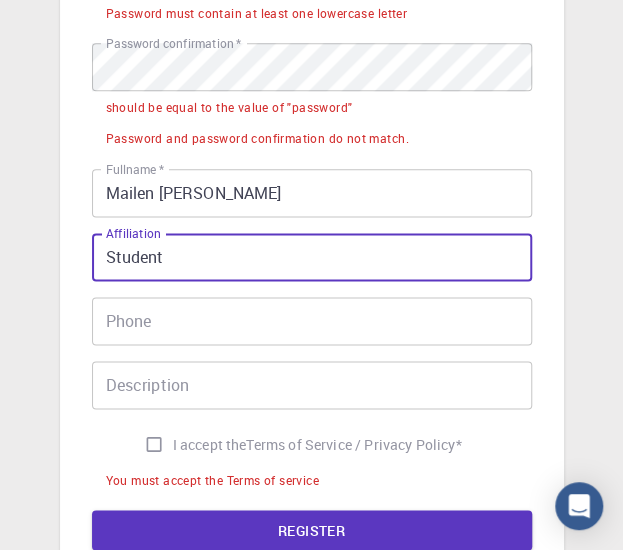 type on "Student" 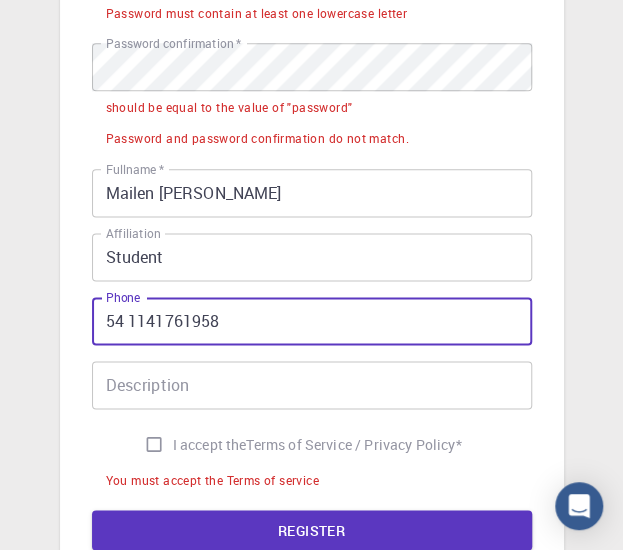 type on "54 1141761958" 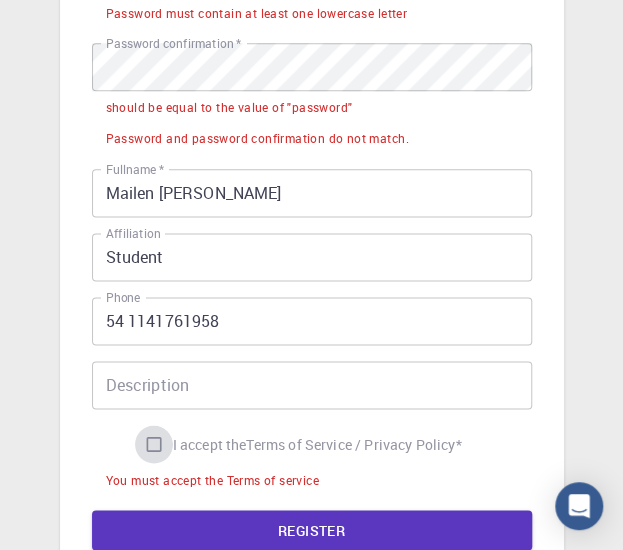 click on "I accept the  Terms of Service / Privacy Policy  *" at bounding box center [154, 444] 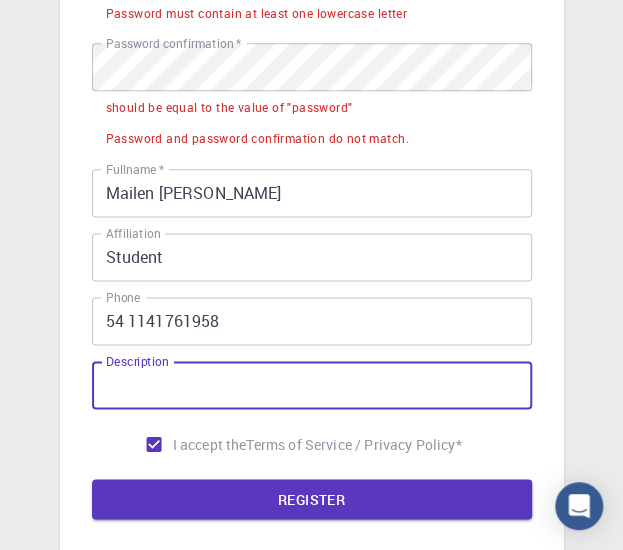 click on "Description" at bounding box center (312, 385) 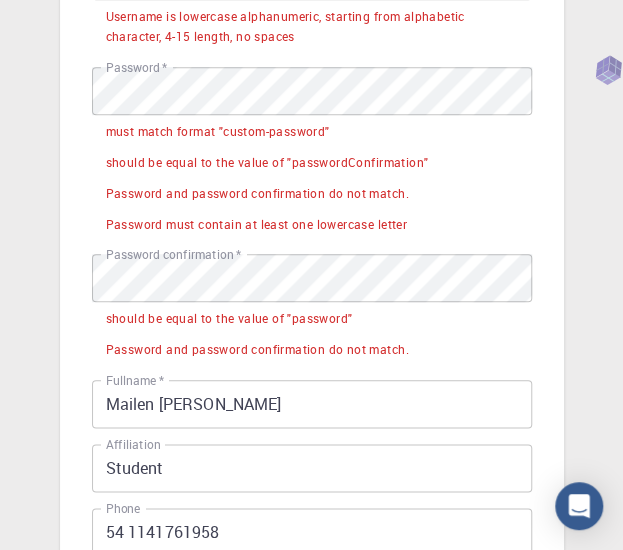 scroll, scrollTop: 308, scrollLeft: 0, axis: vertical 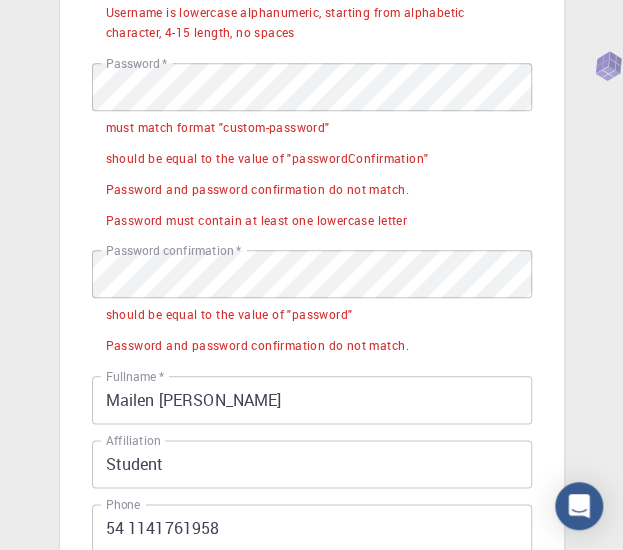 type on "Área química" 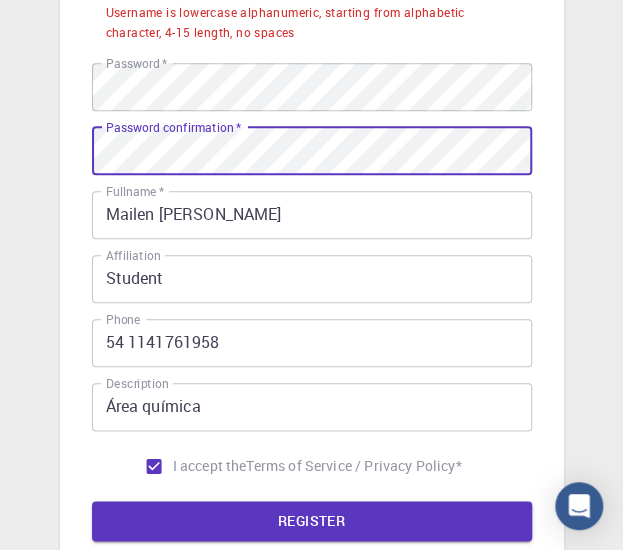 click on "REGISTER" at bounding box center (312, 521) 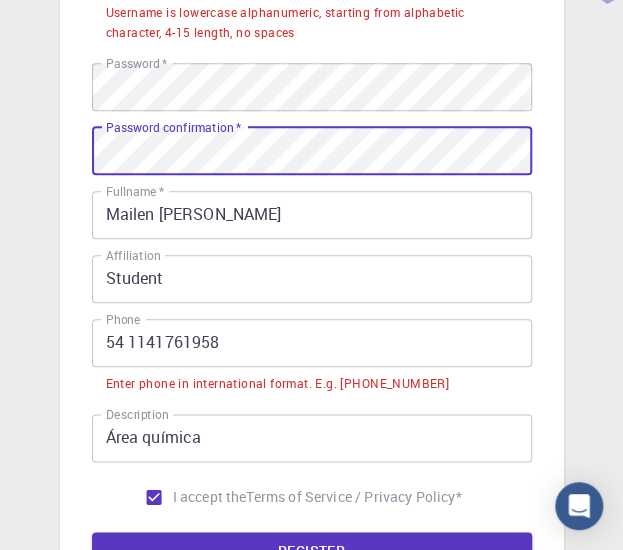 click on "REGISTER" at bounding box center (312, 552) 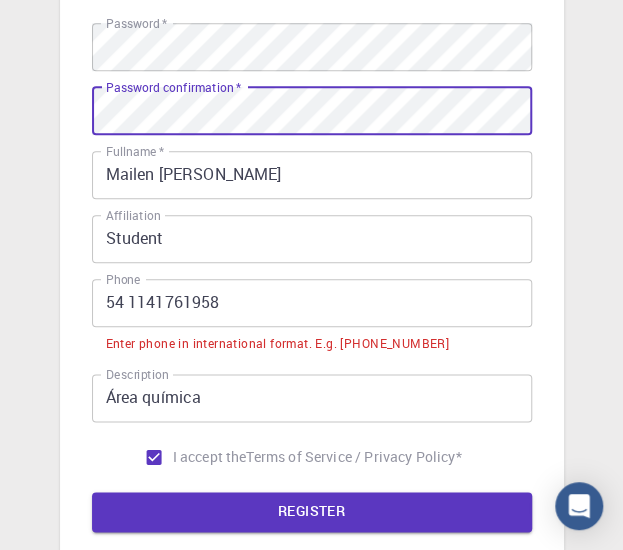 scroll, scrollTop: 351, scrollLeft: 0, axis: vertical 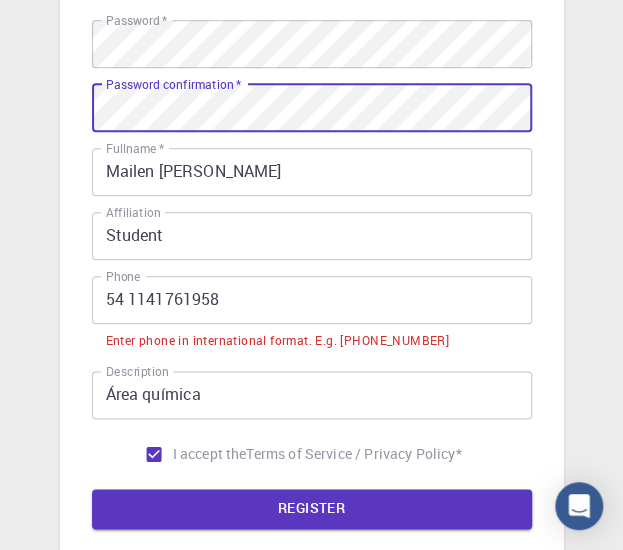 click on "Phone" at bounding box center [123, 276] 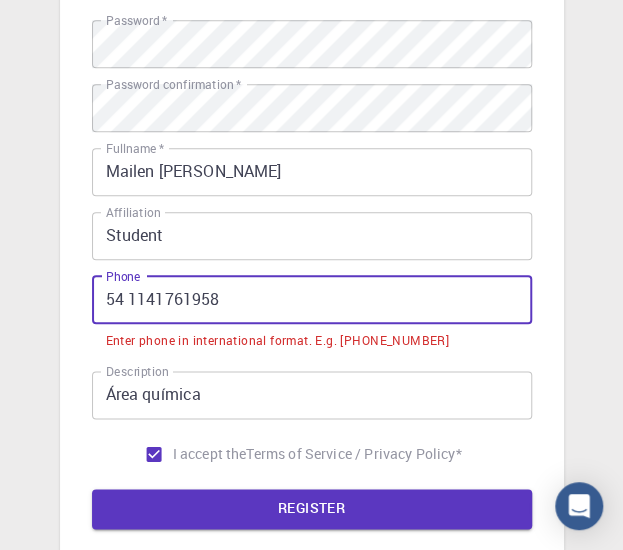 click on "54 1141761958" at bounding box center (312, 300) 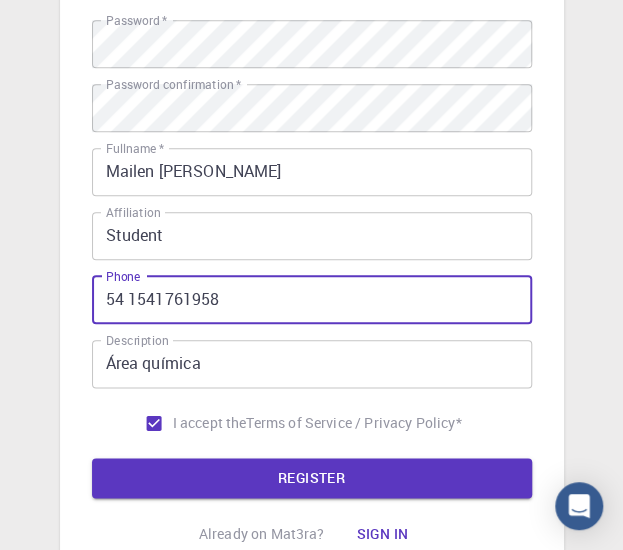 click on "REGISTER" at bounding box center [312, 478] 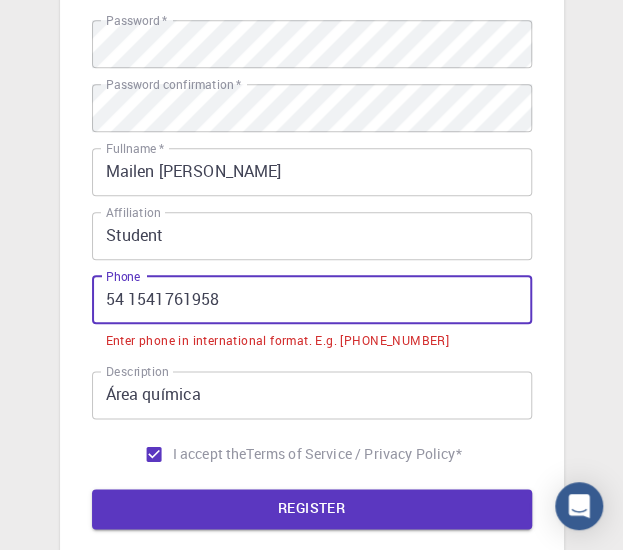 drag, startPoint x: 125, startPoint y: 301, endPoint x: 64, endPoint y: 286, distance: 62.817196 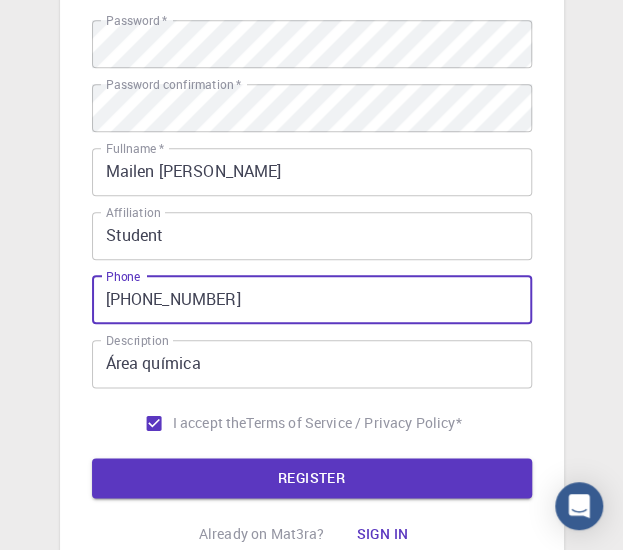 click on "REGISTER" at bounding box center [312, 478] 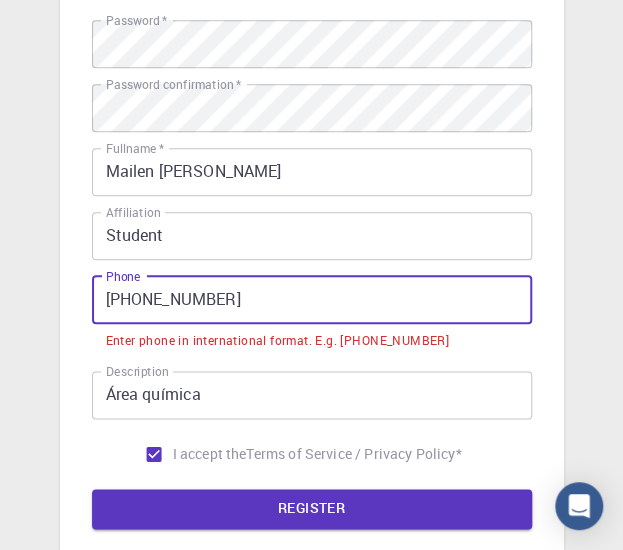 click on "+54 1541761958" at bounding box center [312, 300] 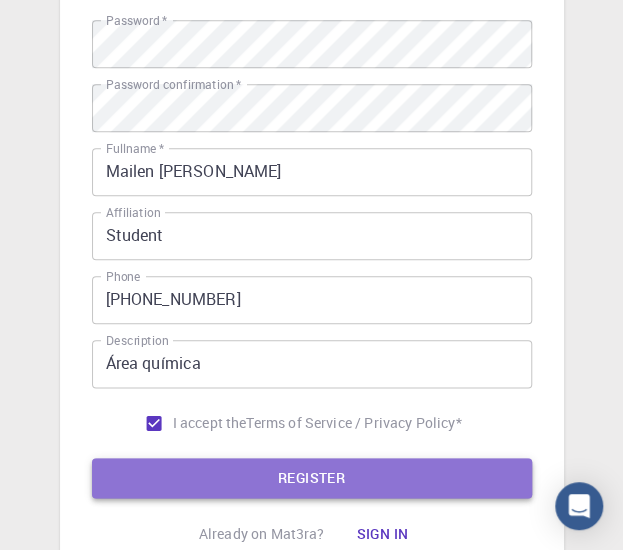 click on "REGISTER" at bounding box center [312, 478] 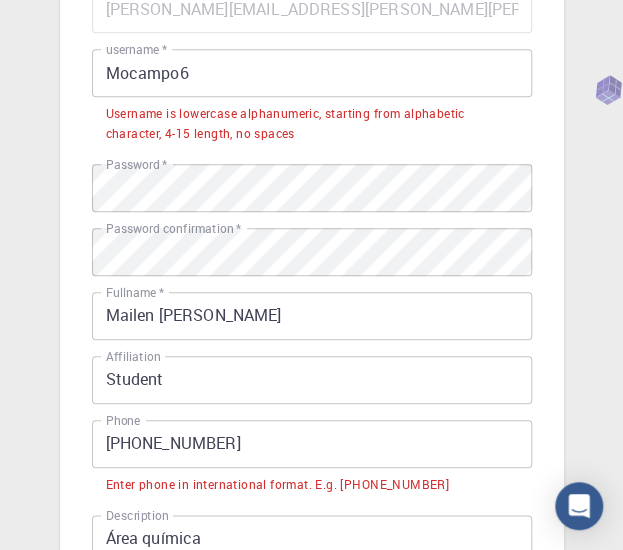 scroll, scrollTop: 501, scrollLeft: 0, axis: vertical 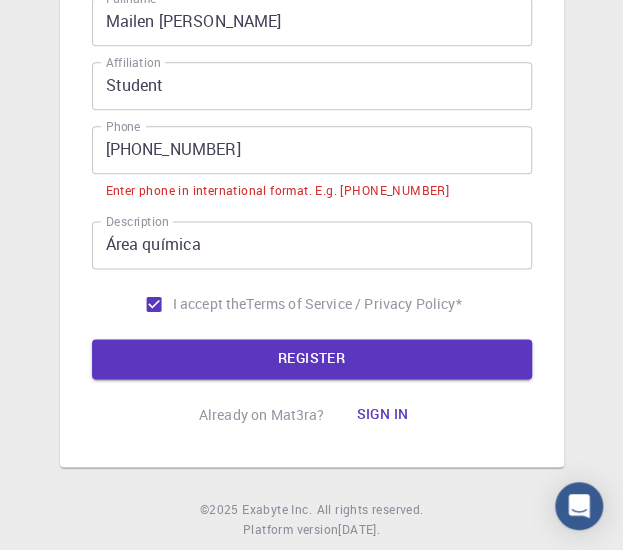 click on "+54 9 11 4176-1958" at bounding box center [312, 150] 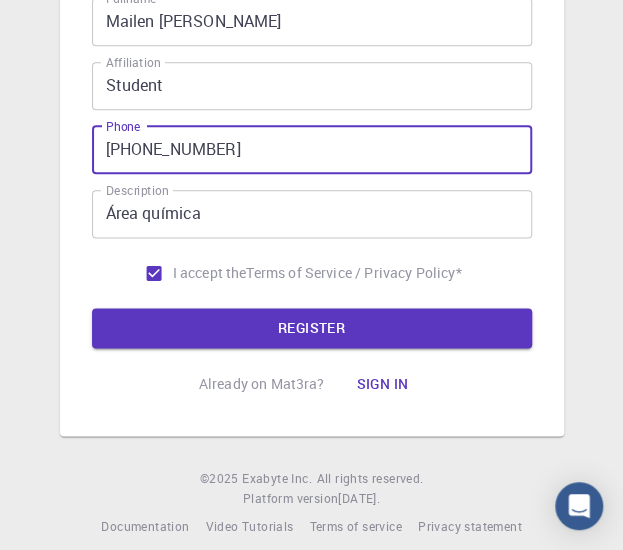 click on "REGISTER" at bounding box center (312, 328) 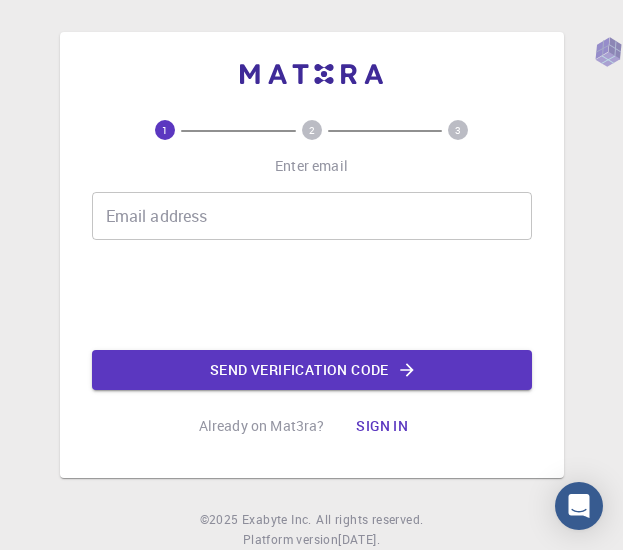scroll, scrollTop: 62, scrollLeft: 0, axis: vertical 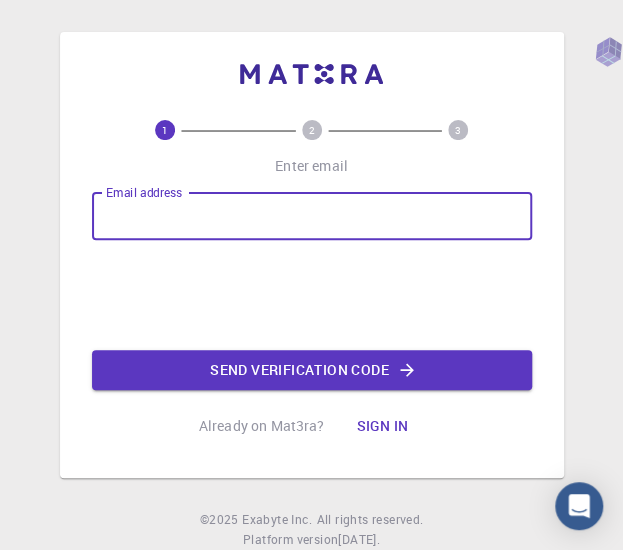 click on "Email address" at bounding box center [312, 216] 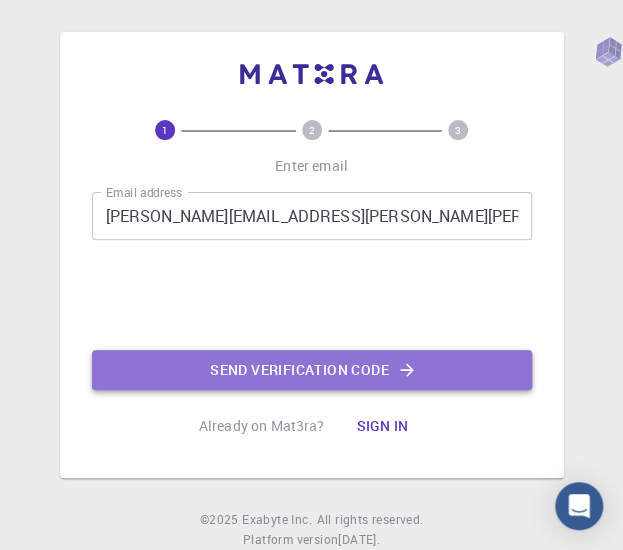 click on "Send verification code" 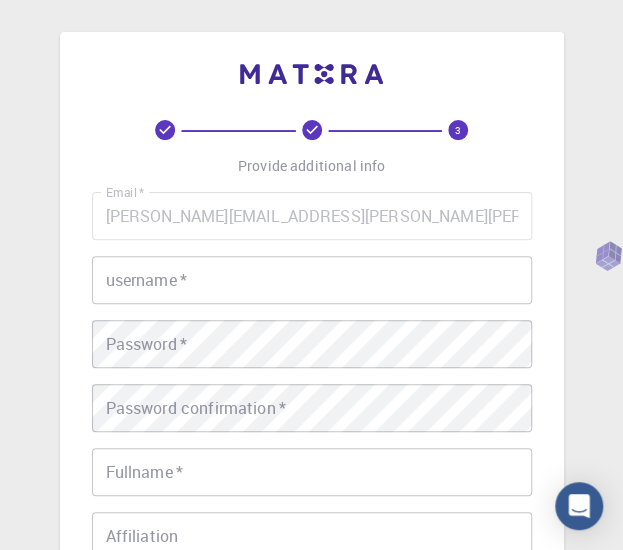 drag, startPoint x: 420, startPoint y: 312, endPoint x: 407, endPoint y: 284, distance: 30.870699 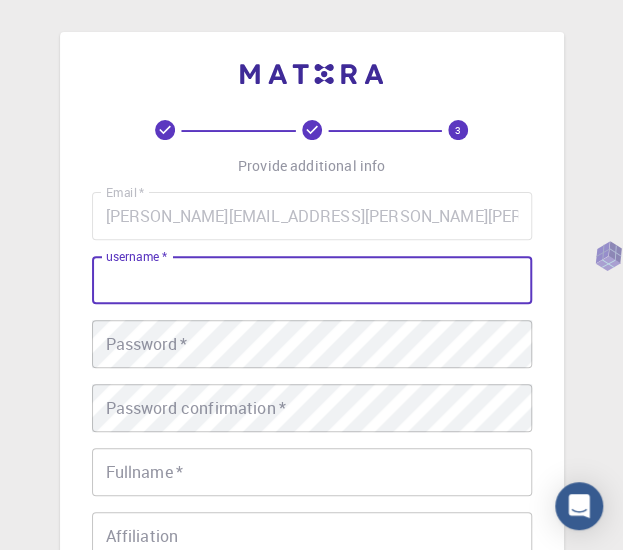 scroll, scrollTop: 69, scrollLeft: 0, axis: vertical 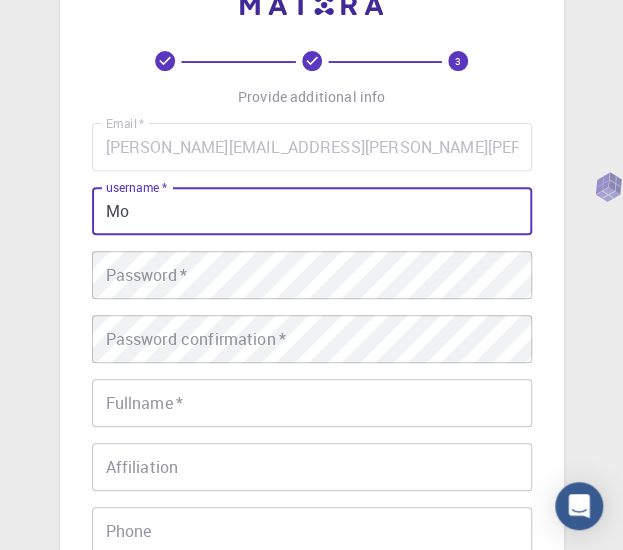 type on "Mocampo6" 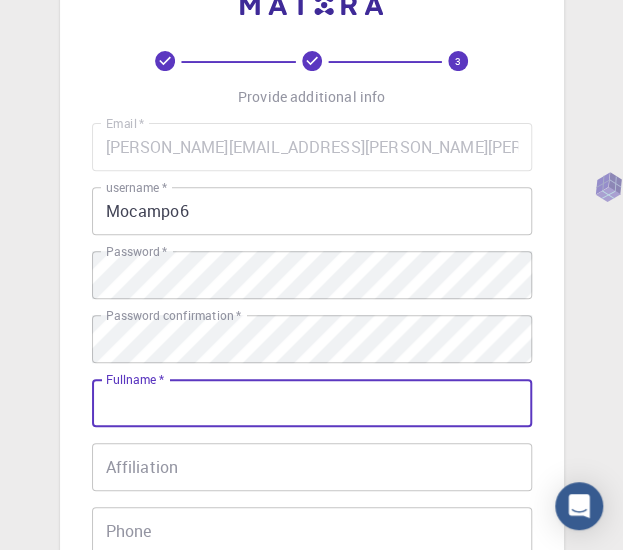 click on "Fullname   *" at bounding box center [312, 403] 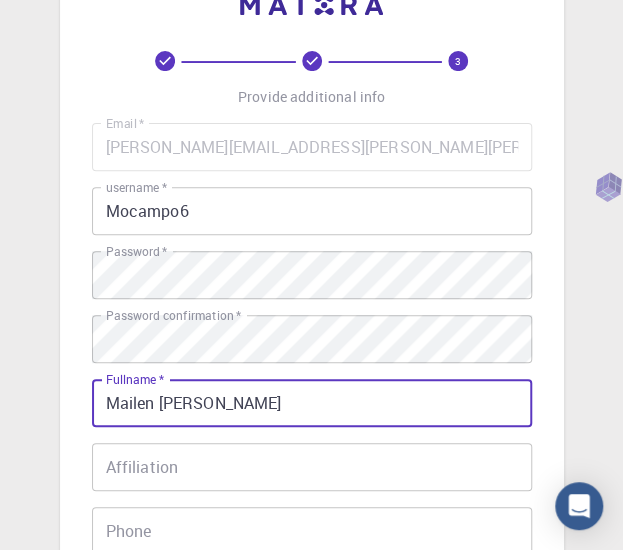 scroll, scrollTop: 180, scrollLeft: 0, axis: vertical 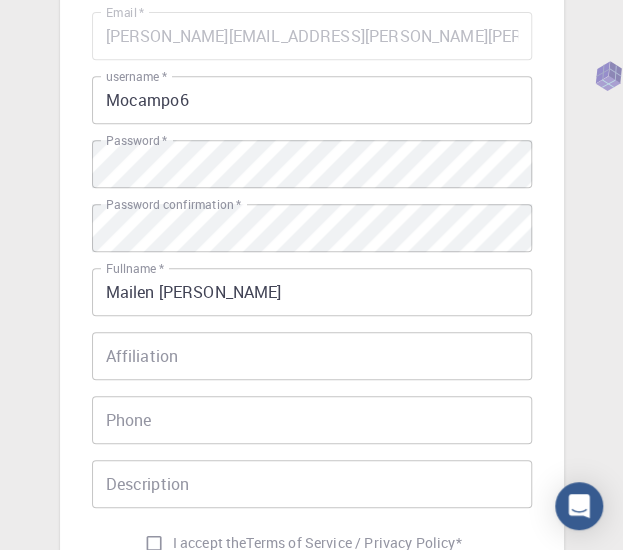 click on "Email   * ocampo.mailen.yazmin@gmail.com Email   * username   * Mocampo6 username   * Password   * Password   * Password confirmation   * Password confirmation   * Fullname   * Mailen Yazmin Ocampo Fullname   * Affiliation Affiliation Phone Phone Description Description I accept the  Terms of Service / Privacy Policy  *" at bounding box center [312, 287] 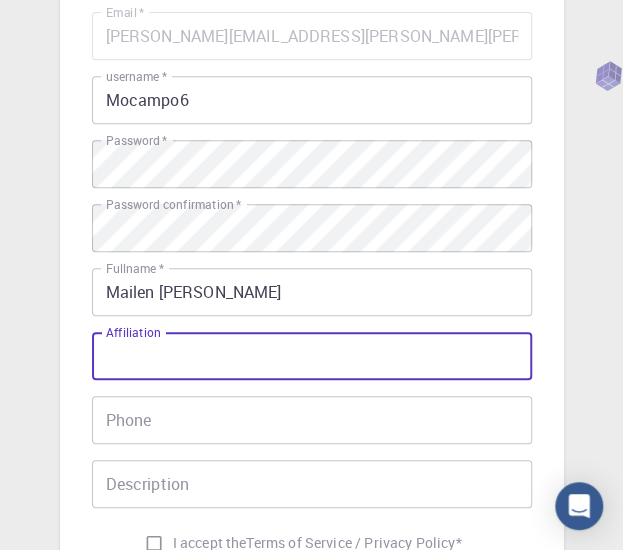click on "Affiliation" at bounding box center [312, 356] 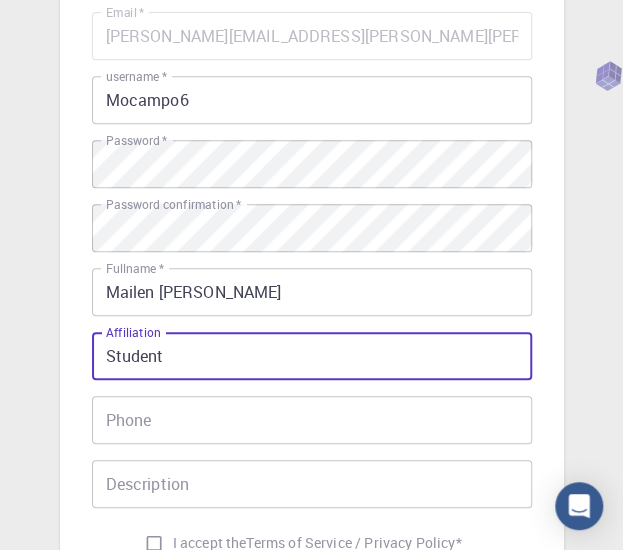 type on "Student" 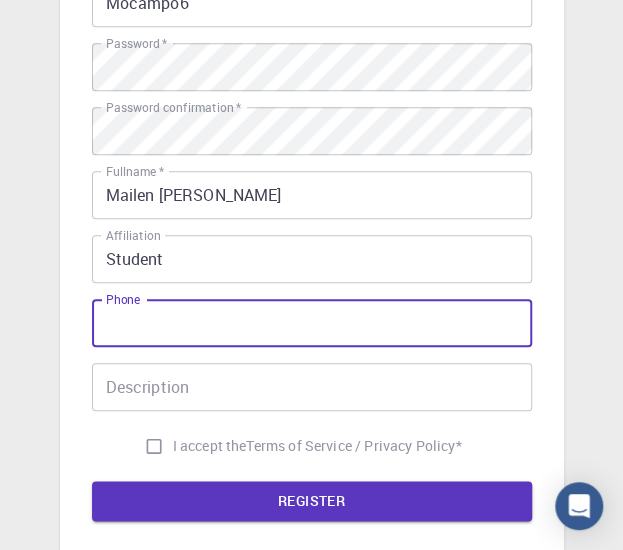 scroll, scrollTop: 278, scrollLeft: 0, axis: vertical 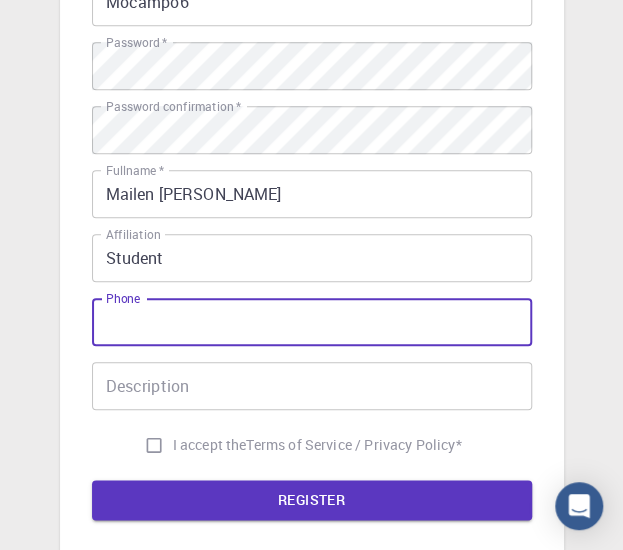 paste on "+54 9 11 4176-1958" 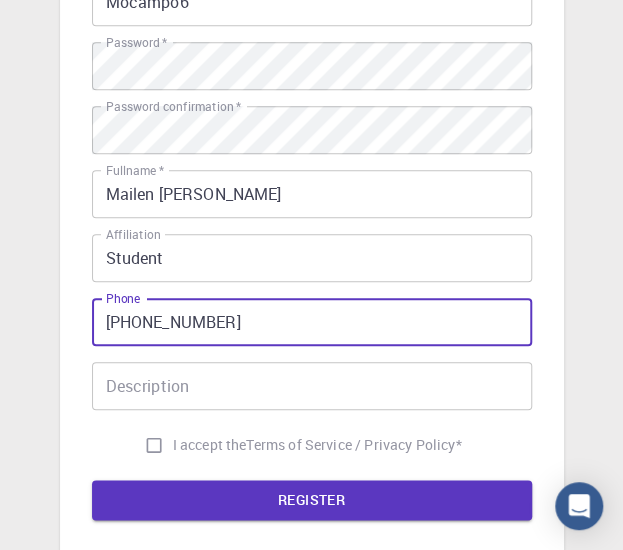 type on "+54 9 11 4176-1958" 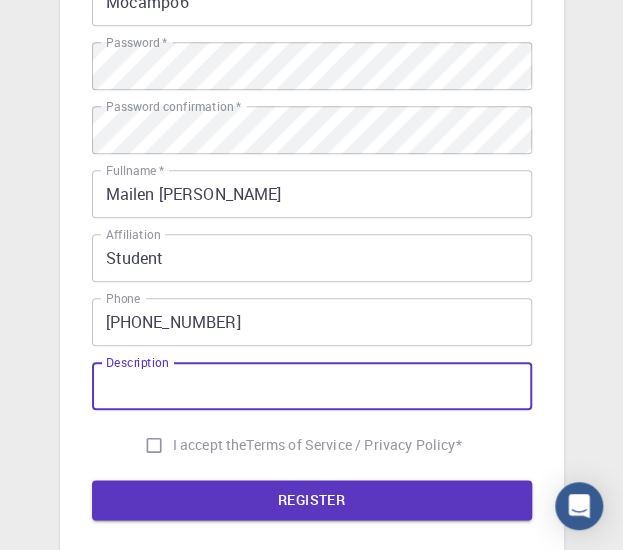 click on "Description" at bounding box center (312, 386) 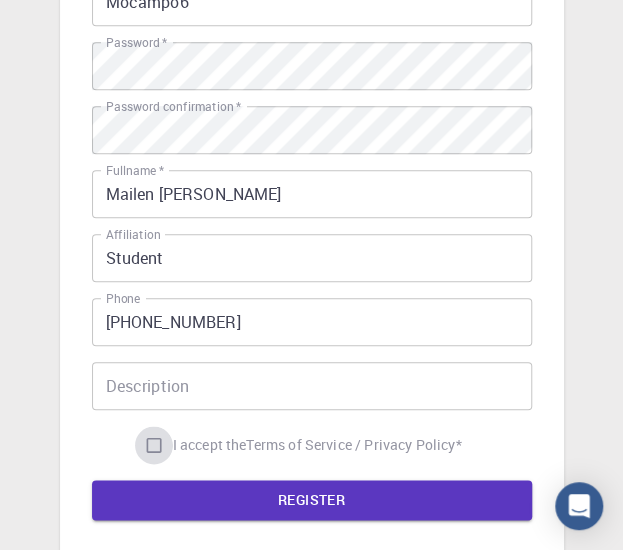 click on "I accept the  Terms of Service / Privacy Policy  *" at bounding box center (154, 445) 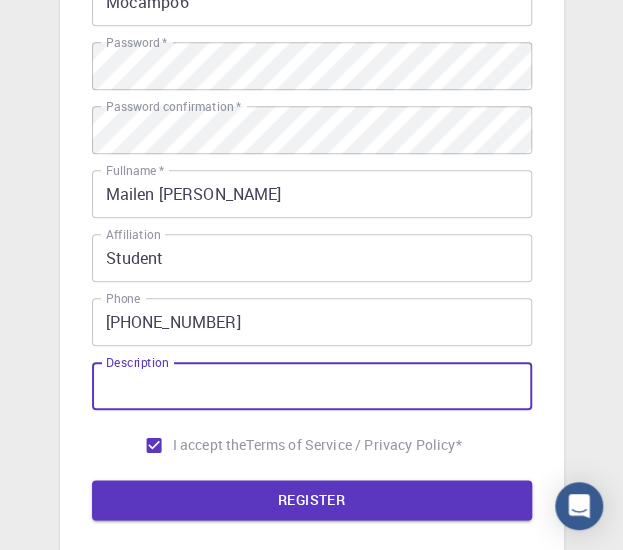 click on "Description" at bounding box center (312, 386) 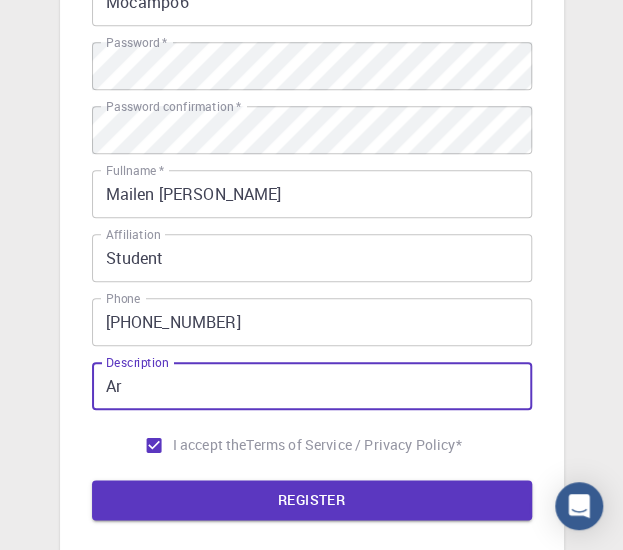 type on "A" 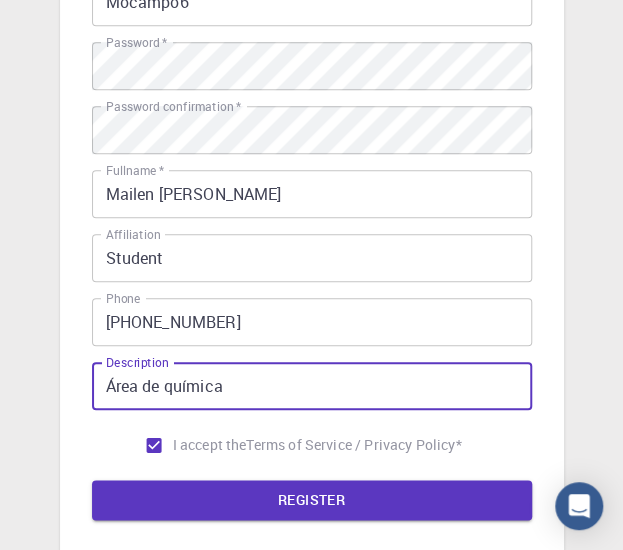 type on "Área de química" 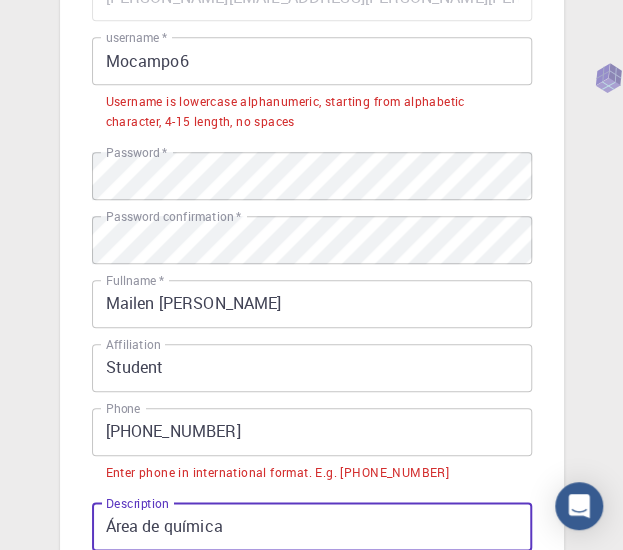 scroll, scrollTop: 202, scrollLeft: 0, axis: vertical 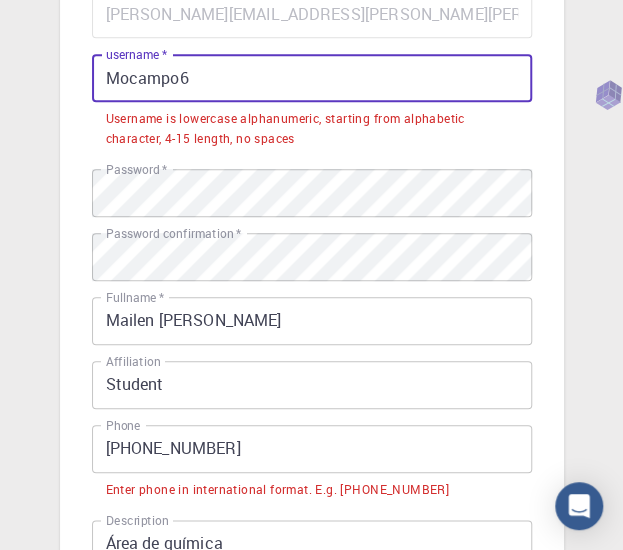 click on "Mocampo6" at bounding box center (312, 78) 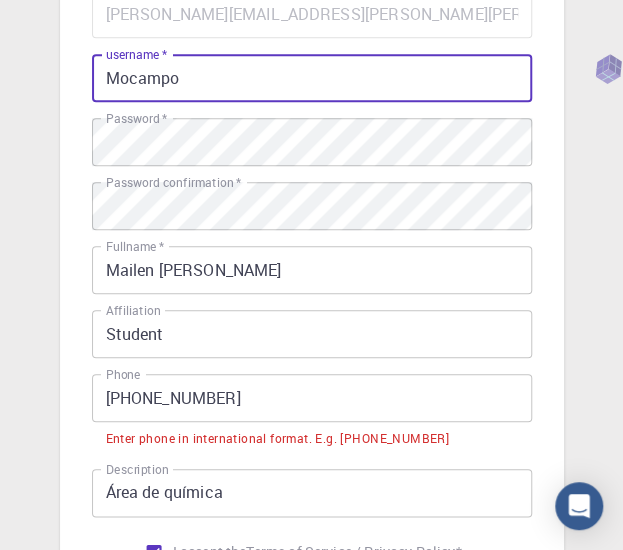 click on "REGISTER" at bounding box center (312, 607) 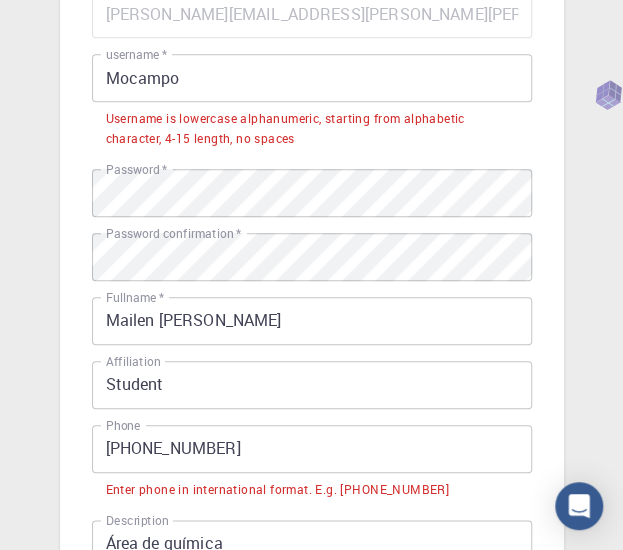 click on "Username is lowercase alphanumeric, starting from alphabetic character, 4-15 length, no spaces" at bounding box center [312, 129] 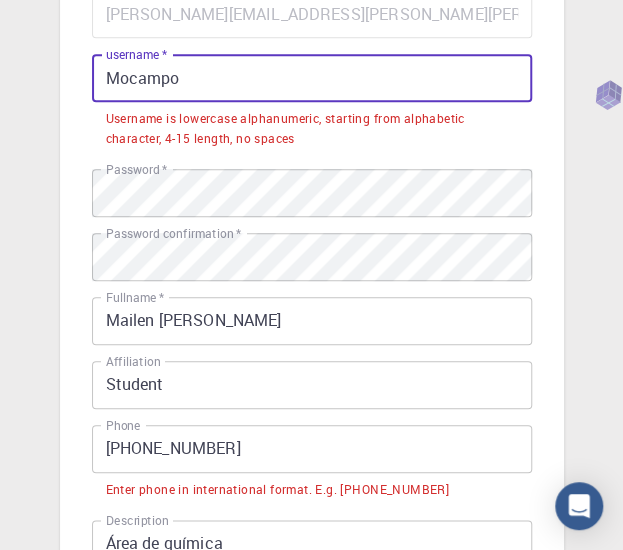 click on "Mocampo" at bounding box center (312, 78) 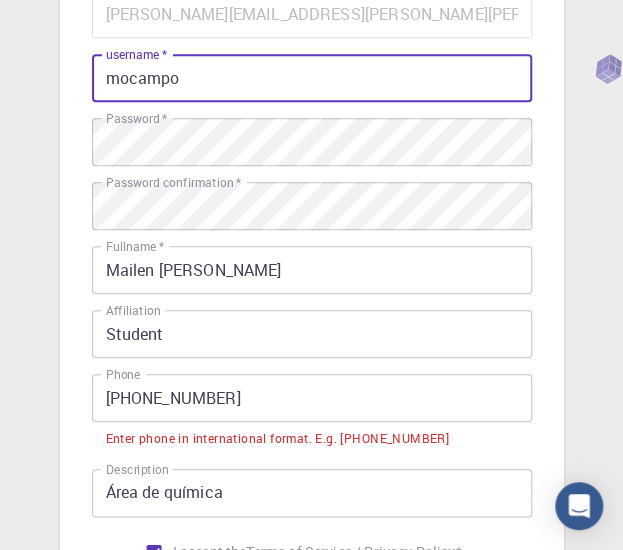 type on "mocampo" 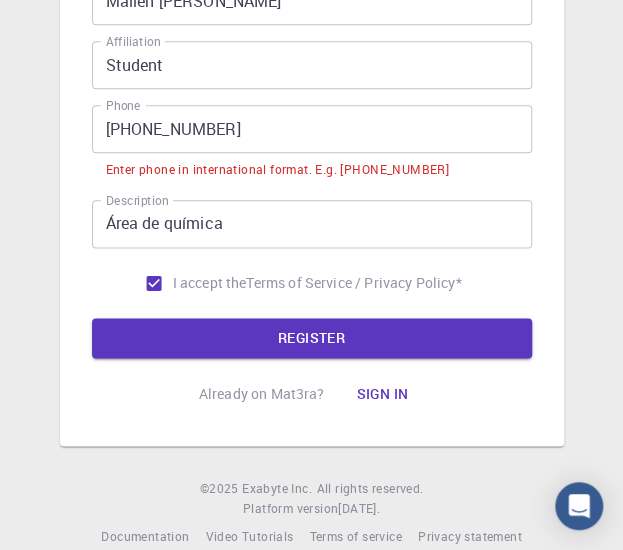 scroll, scrollTop: 473, scrollLeft: 0, axis: vertical 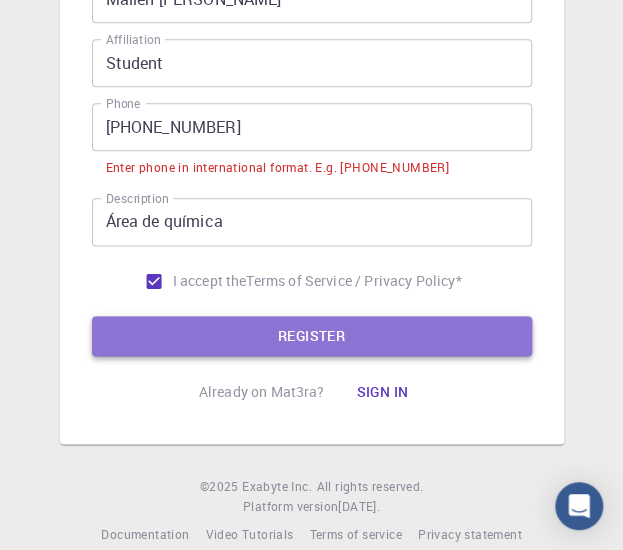 click on "REGISTER" at bounding box center [312, 336] 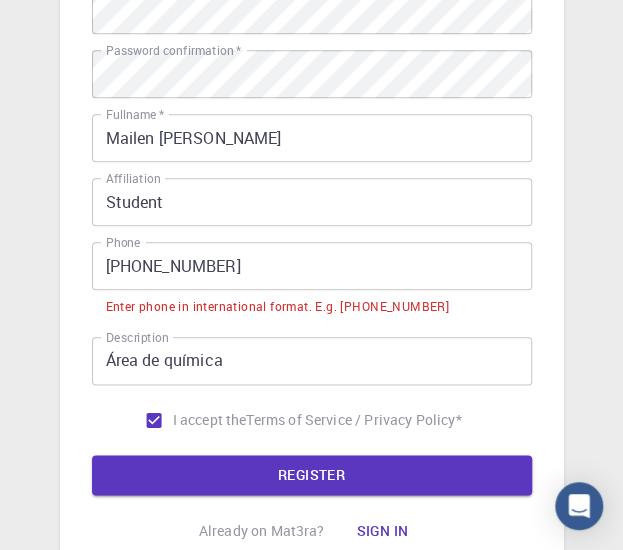 scroll, scrollTop: 335, scrollLeft: 0, axis: vertical 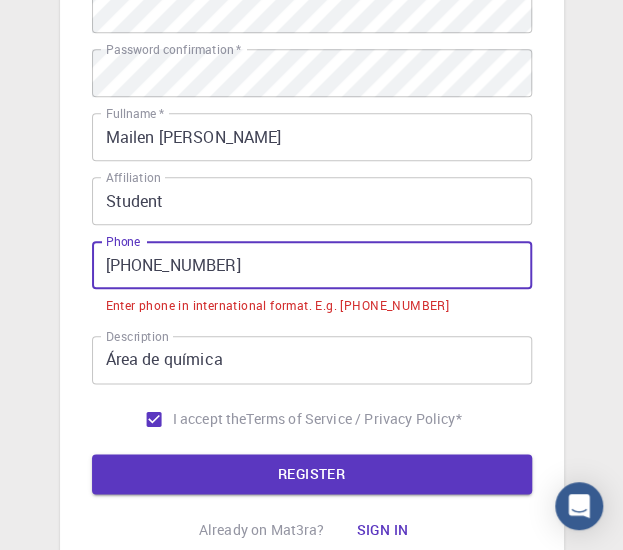 click on "+54 9 11 4176-1958" at bounding box center (312, 265) 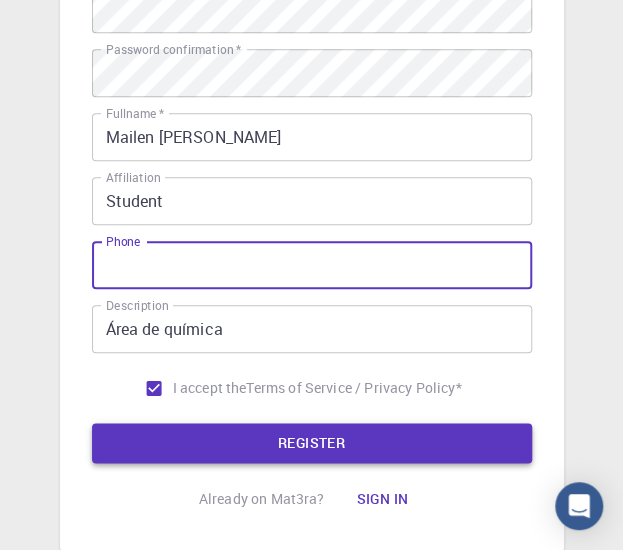 type 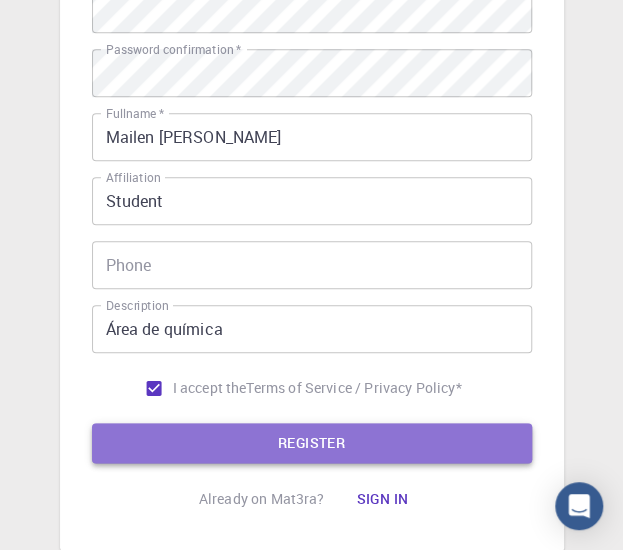 click on "REGISTER" at bounding box center (312, 443) 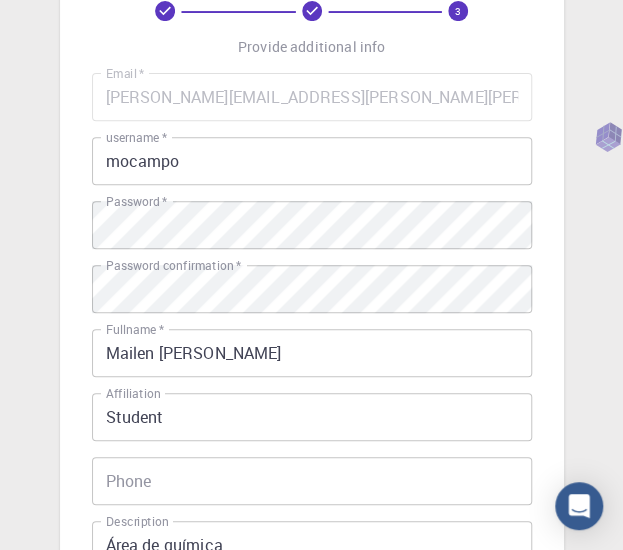 scroll, scrollTop: 0, scrollLeft: 0, axis: both 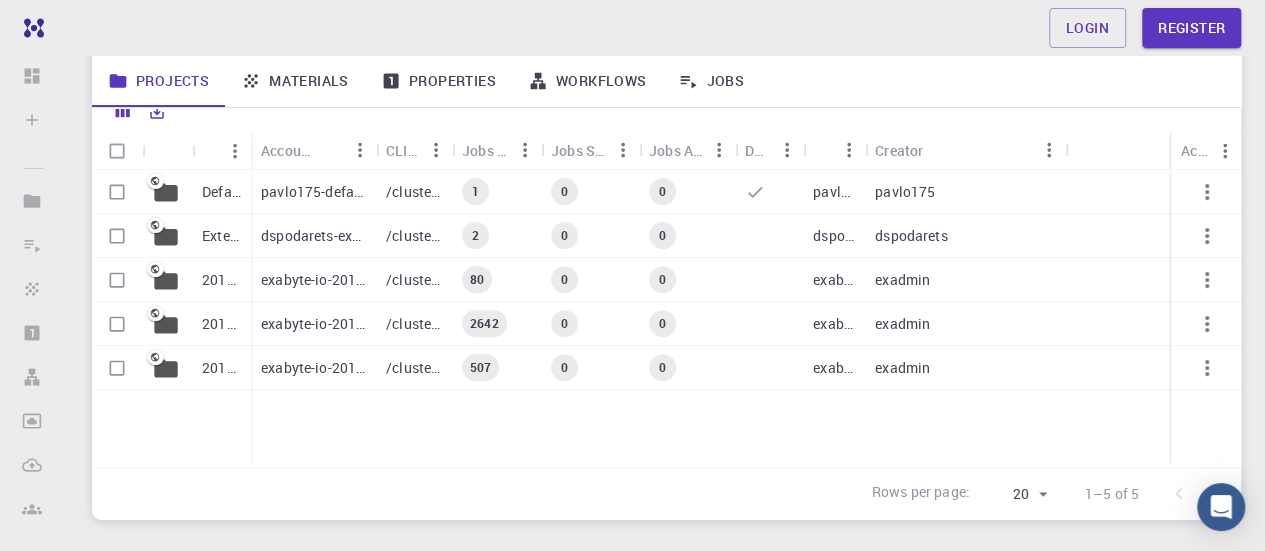 click on "Default" at bounding box center (221, 192) 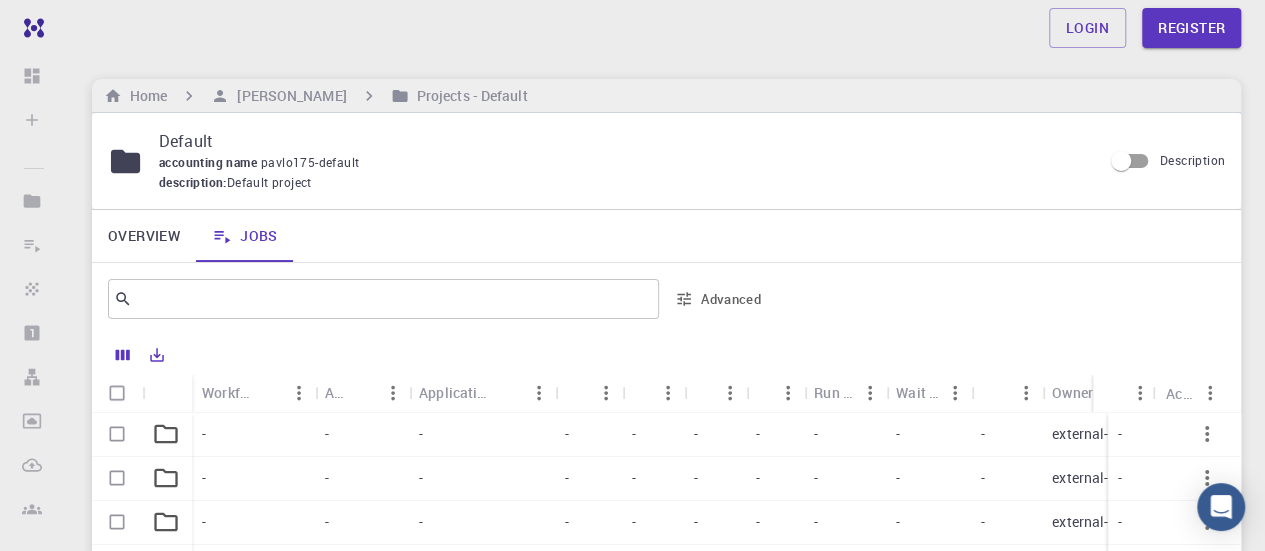 scroll, scrollTop: 228, scrollLeft: 0, axis: vertical 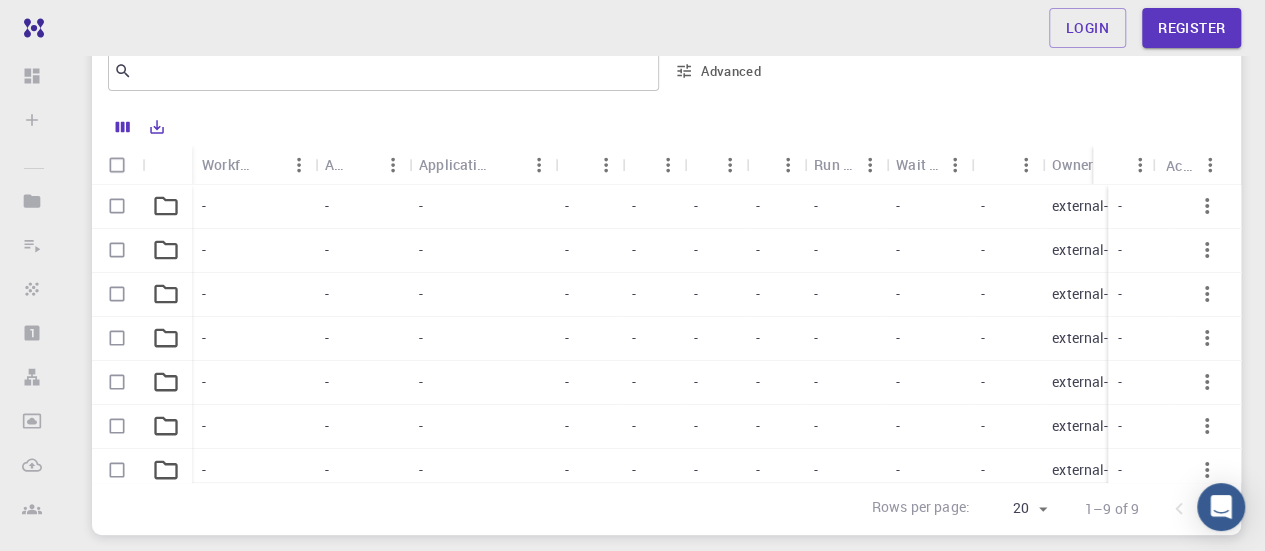 click on "-" at bounding box center [253, 207] 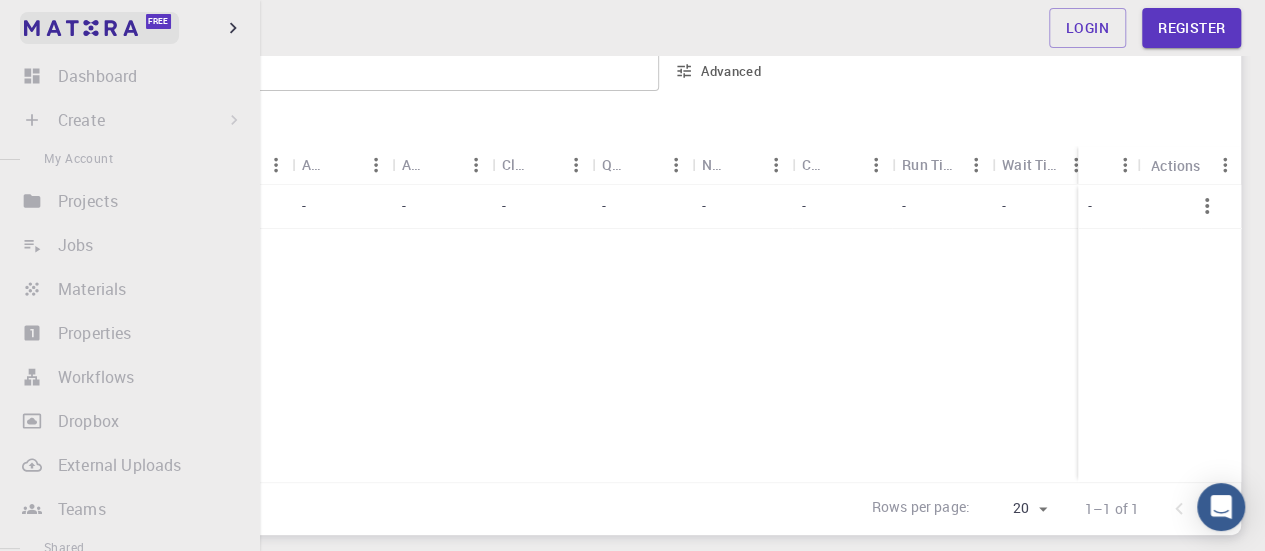 click at bounding box center [81, 28] 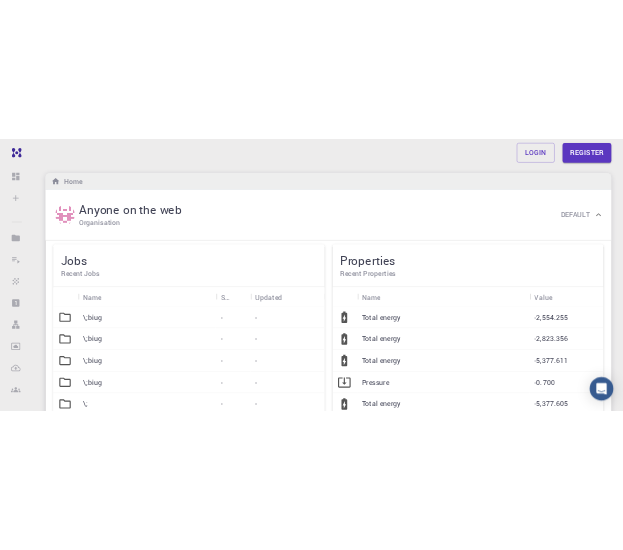 scroll, scrollTop: 0, scrollLeft: 0, axis: both 